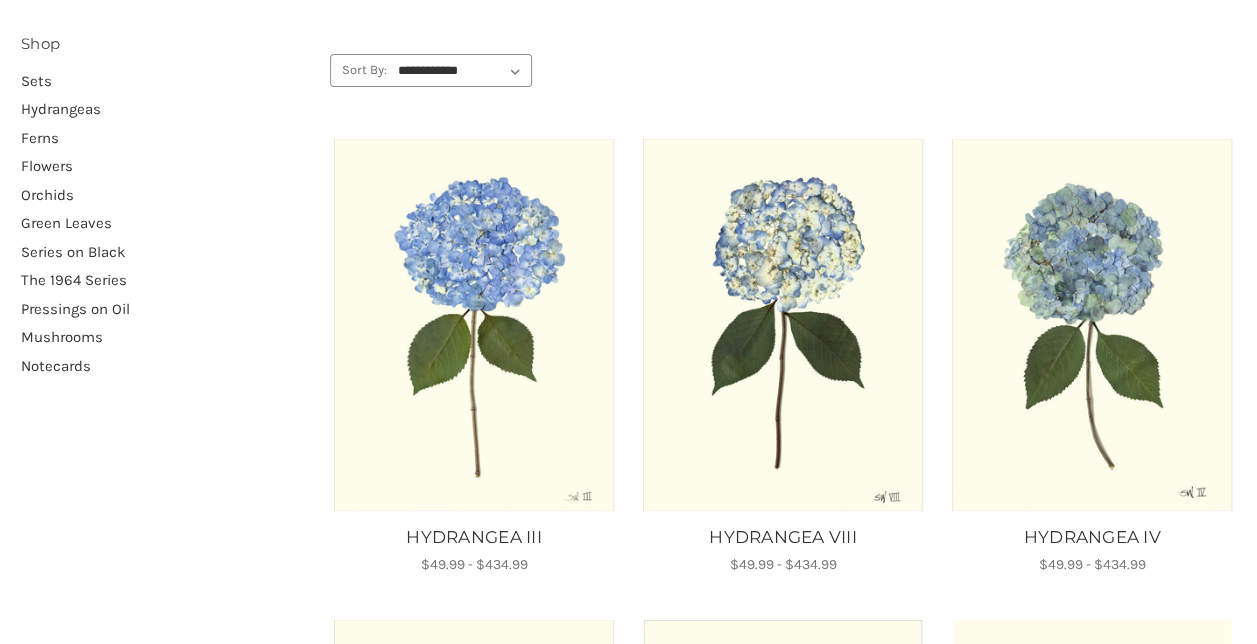 scroll, scrollTop: 249, scrollLeft: 0, axis: vertical 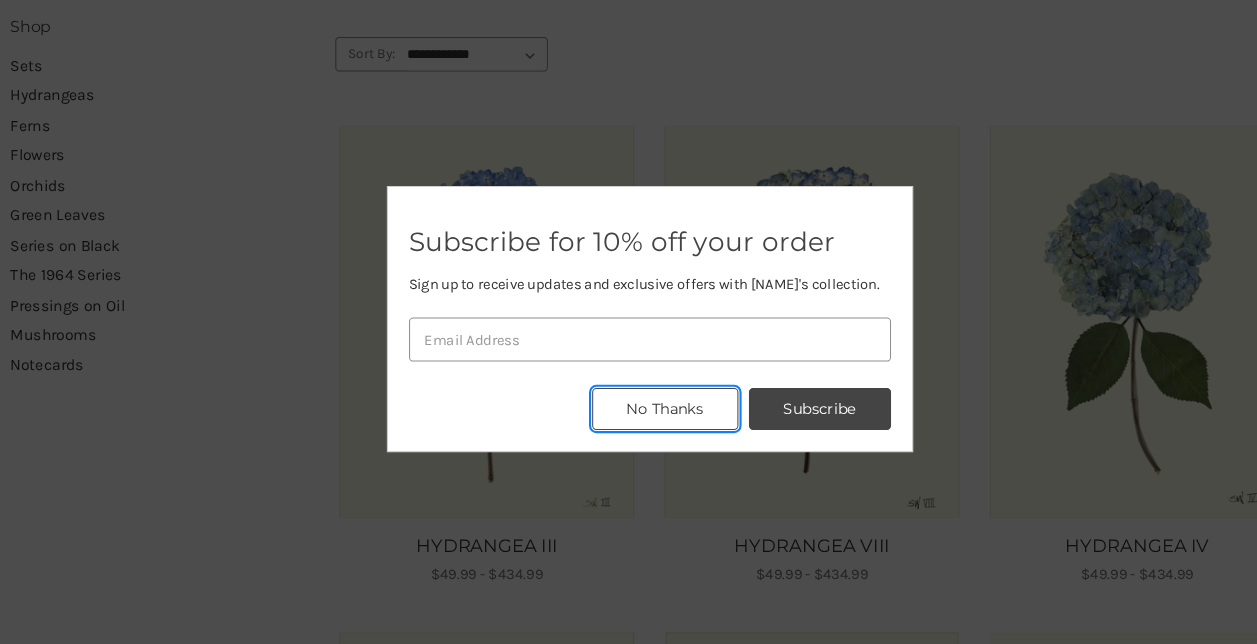 click on "No Thanks" at bounding box center [790, 408] 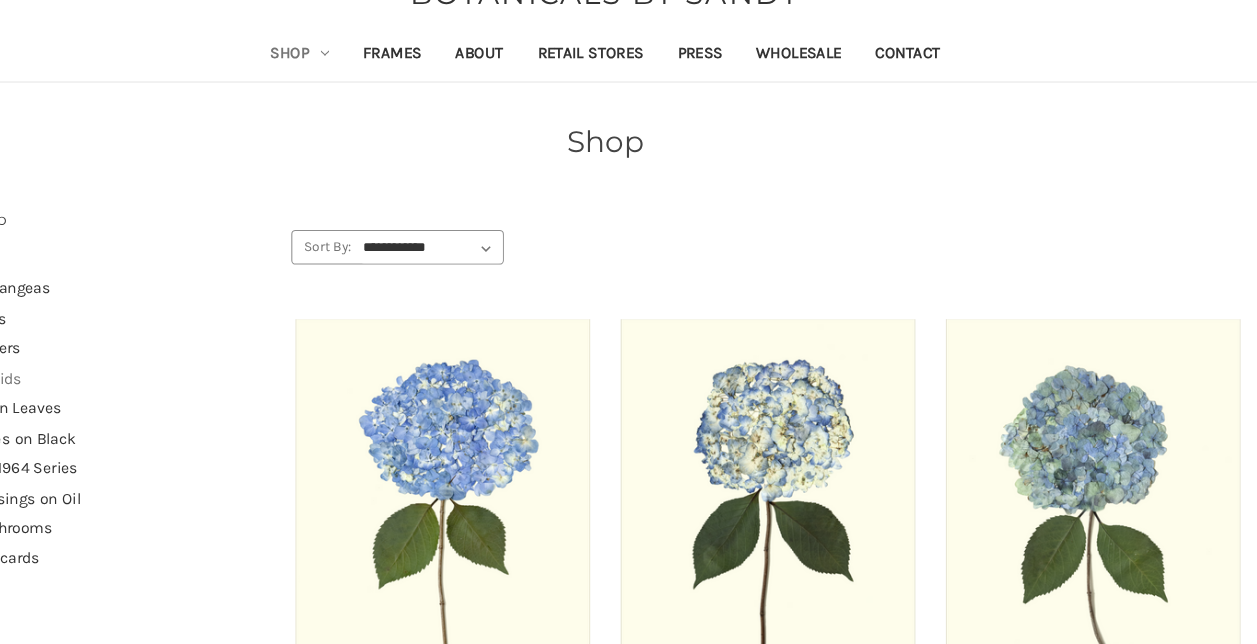 scroll, scrollTop: 84, scrollLeft: 0, axis: vertical 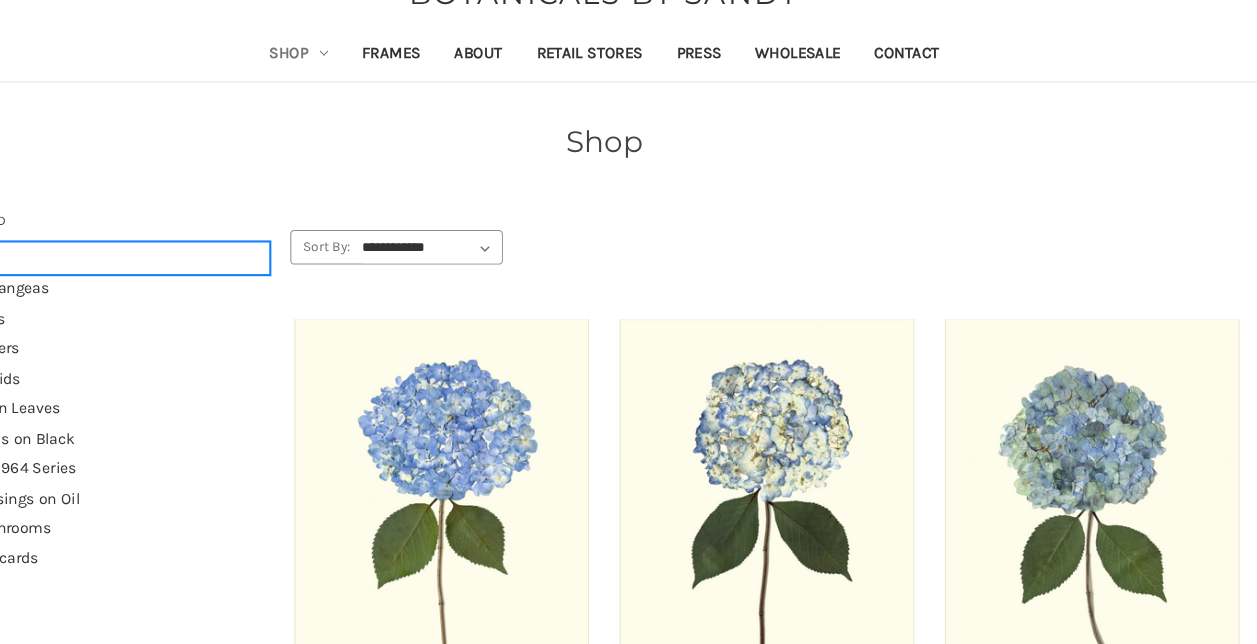 click on "Sets" at bounding box center [165, 246] 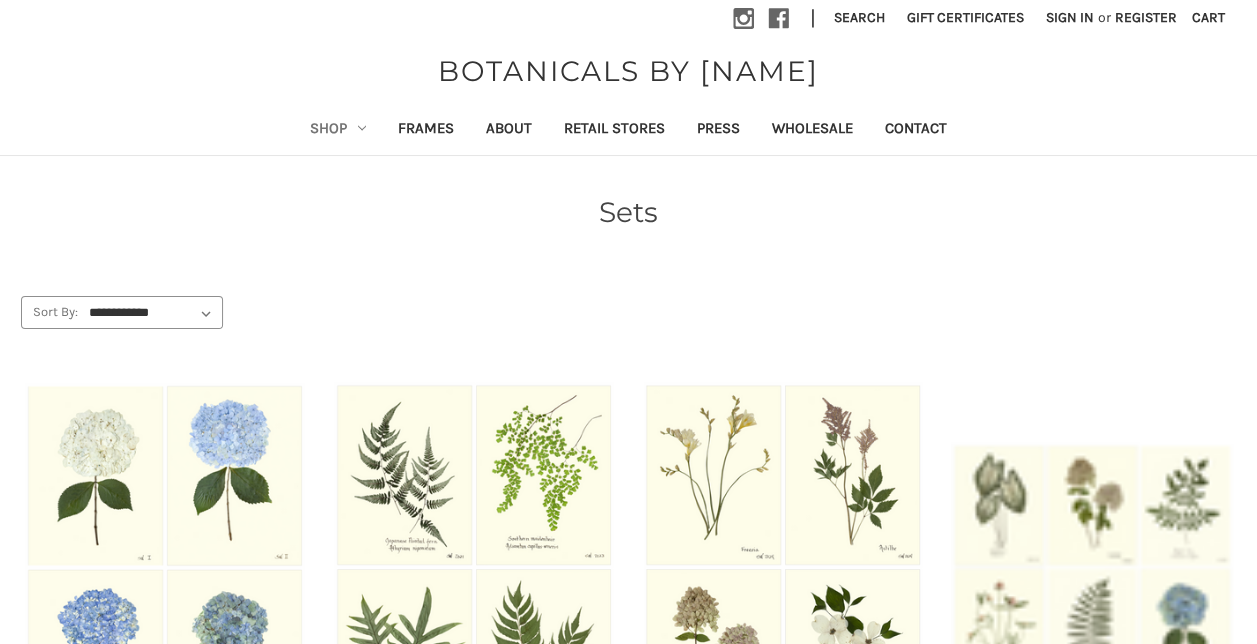 scroll, scrollTop: 5, scrollLeft: 0, axis: vertical 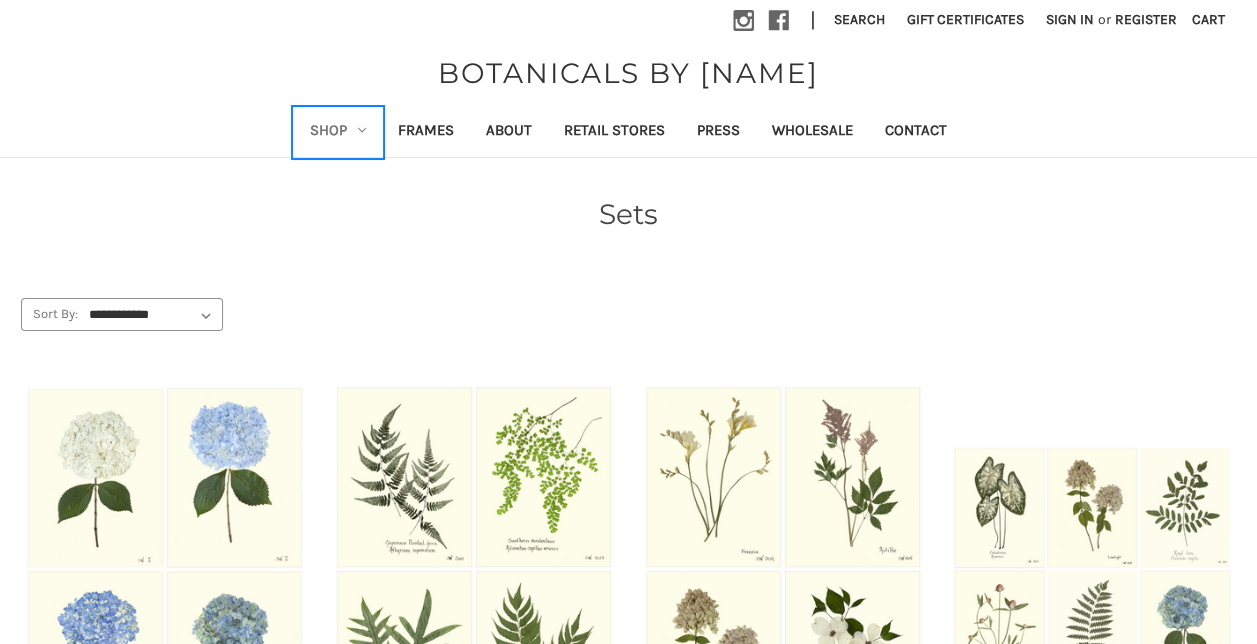 click on "Shop" at bounding box center [338, 132] 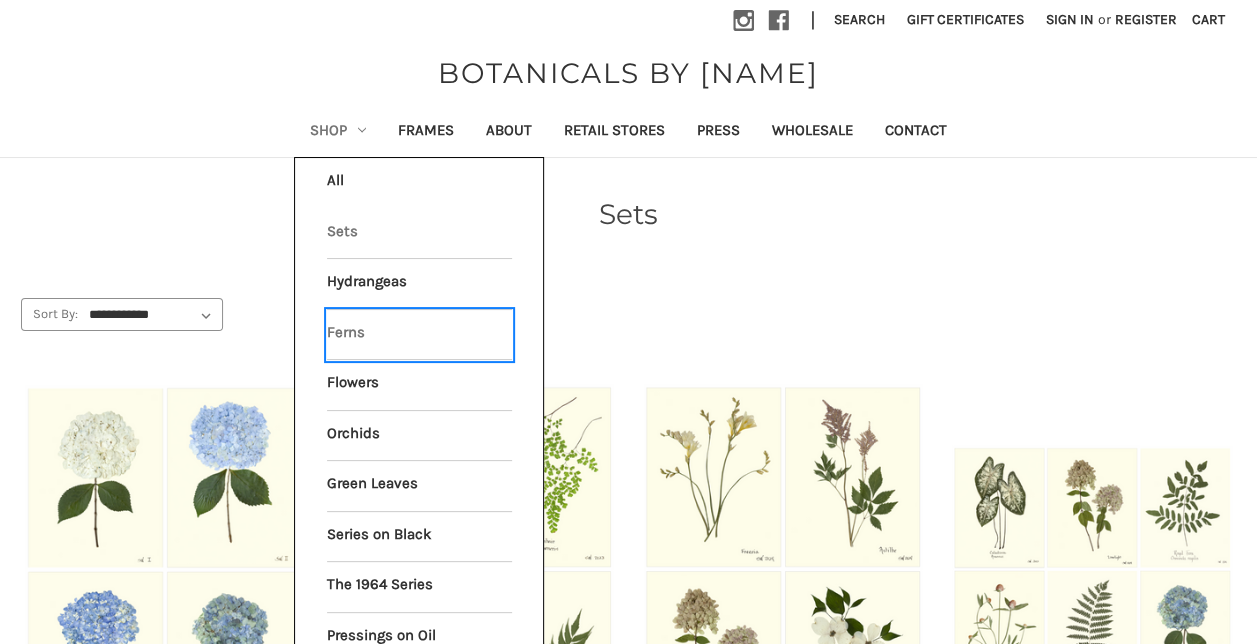 click on "Ferns" at bounding box center [419, 335] 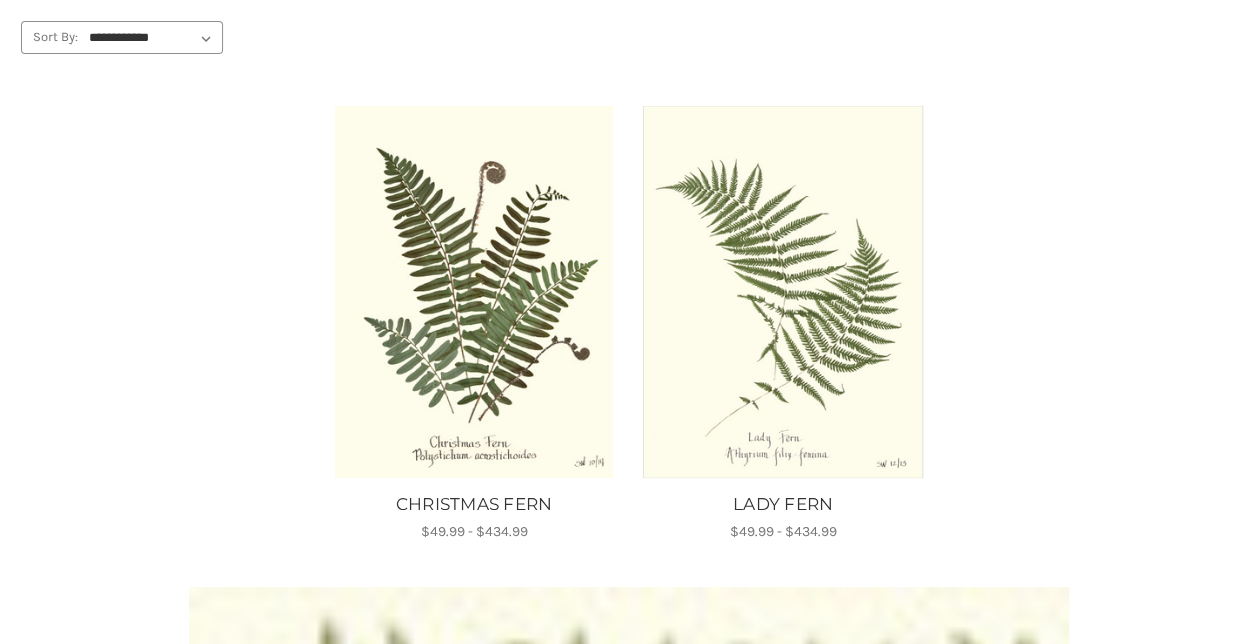 scroll, scrollTop: 0, scrollLeft: 0, axis: both 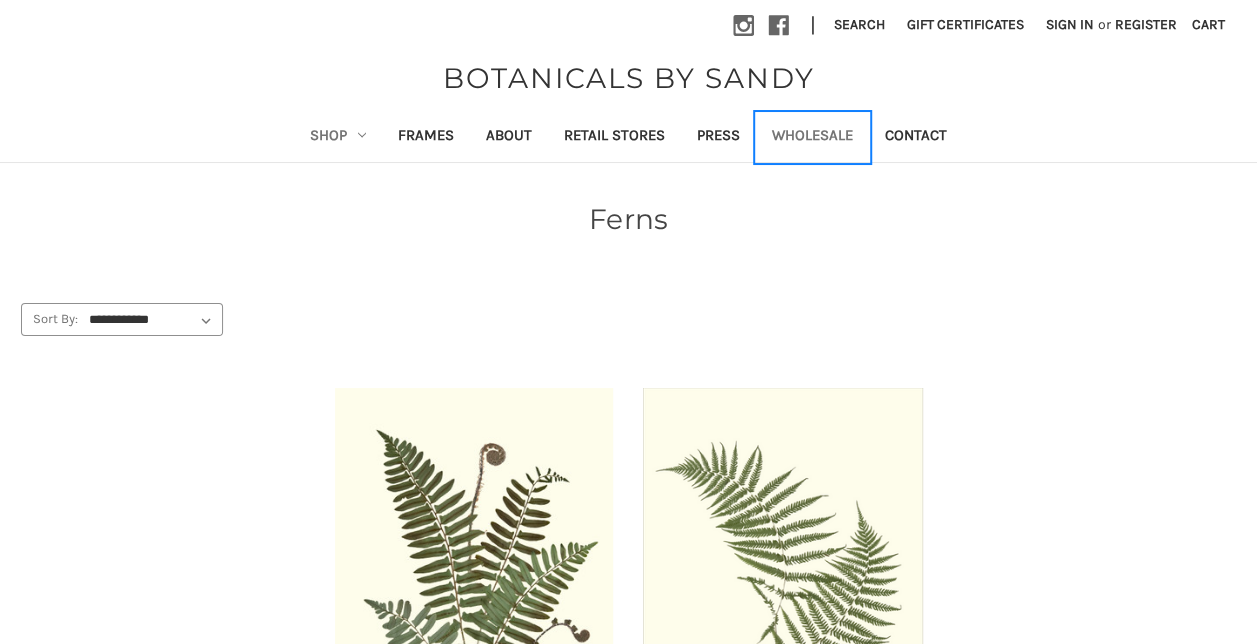 click on "Wholesale" at bounding box center (812, 137) 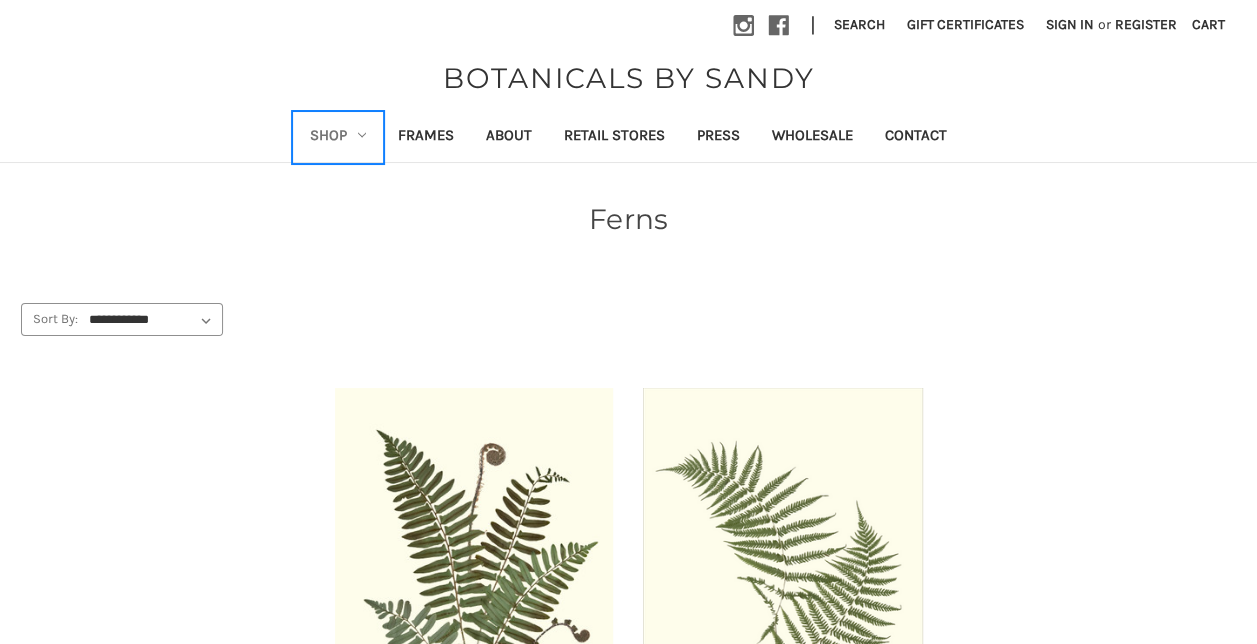 click on "Shop" at bounding box center (338, 137) 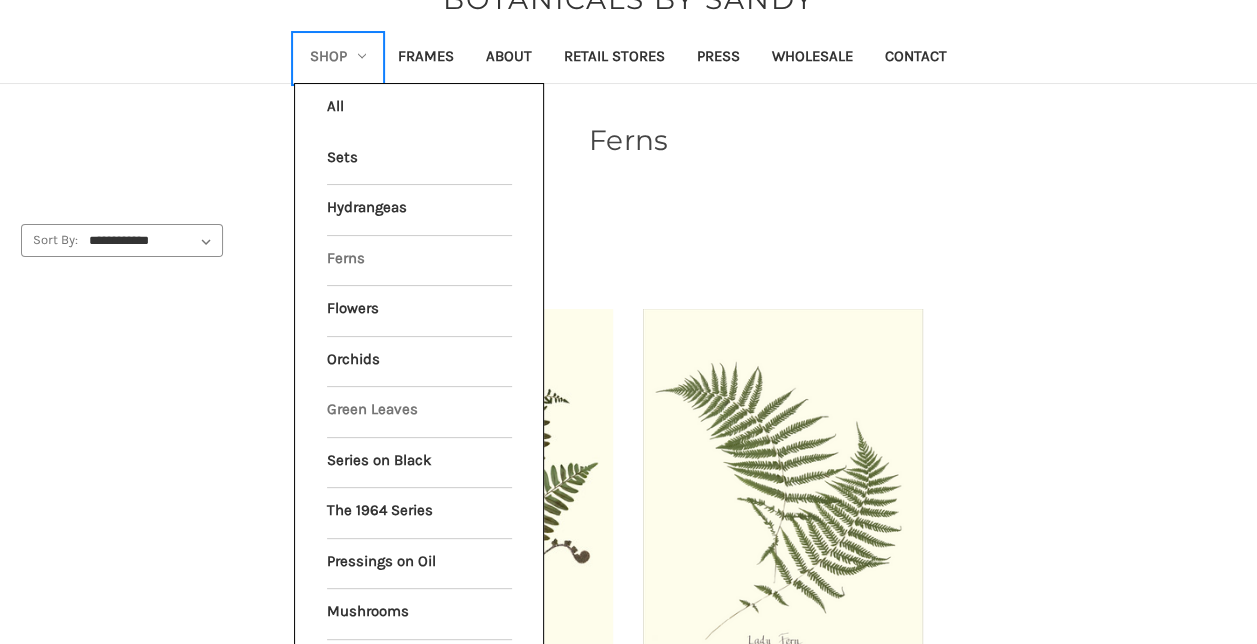 scroll, scrollTop: 62, scrollLeft: 0, axis: vertical 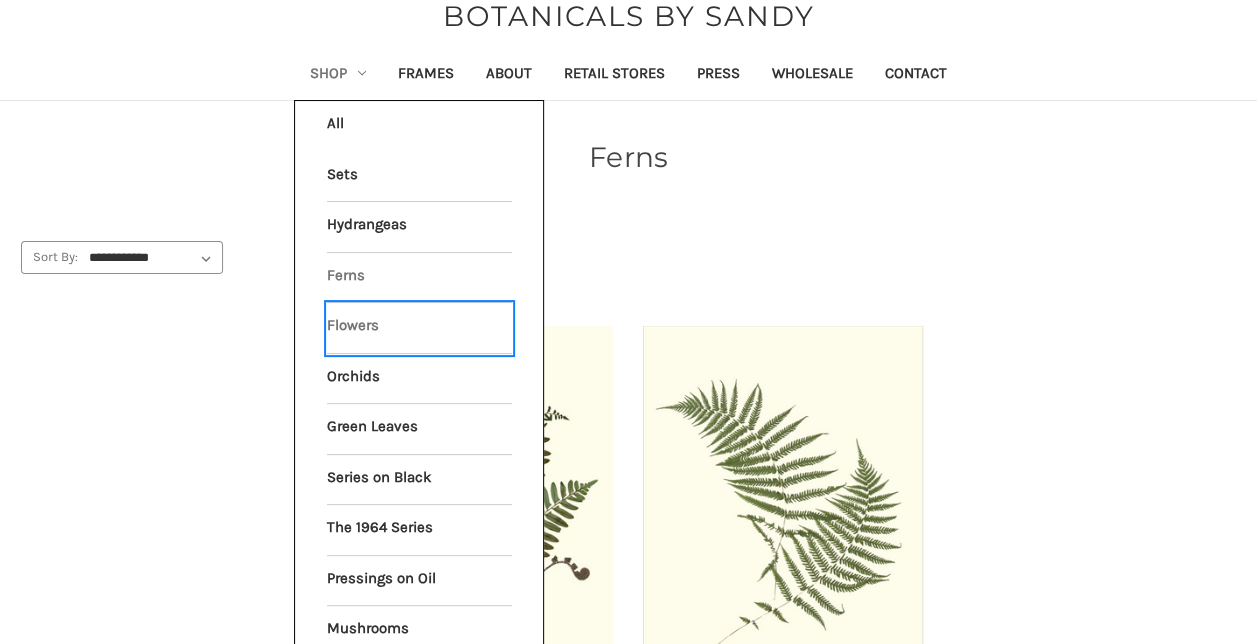 click on "Flowers" at bounding box center [419, 328] 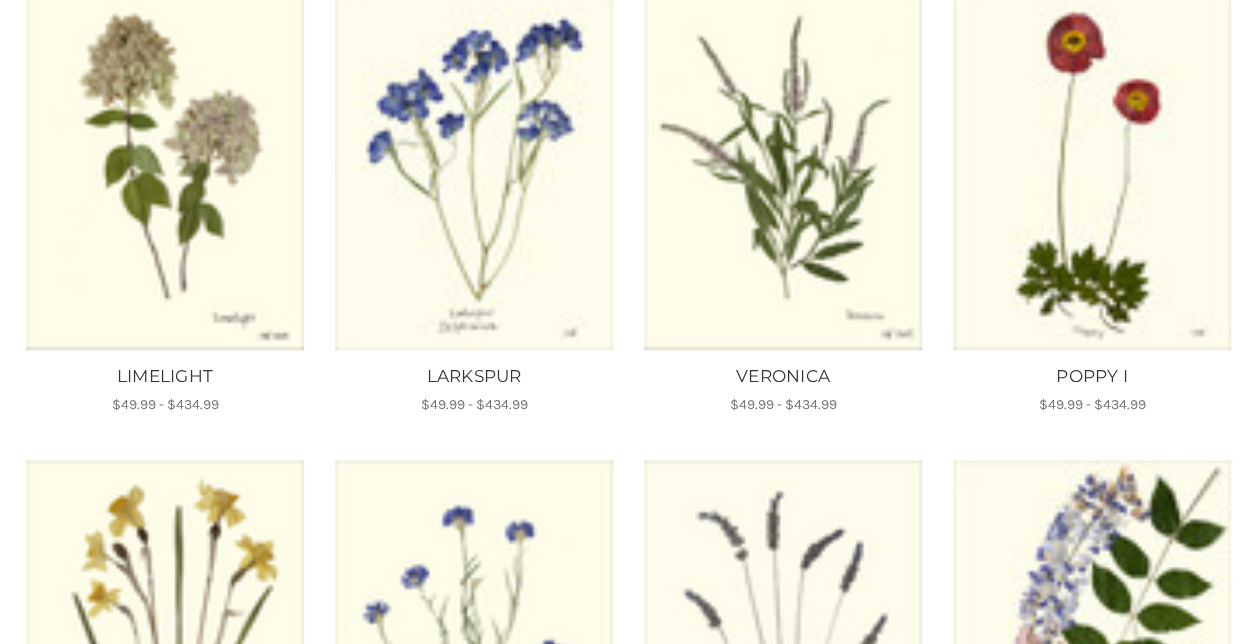 scroll, scrollTop: 1181, scrollLeft: 0, axis: vertical 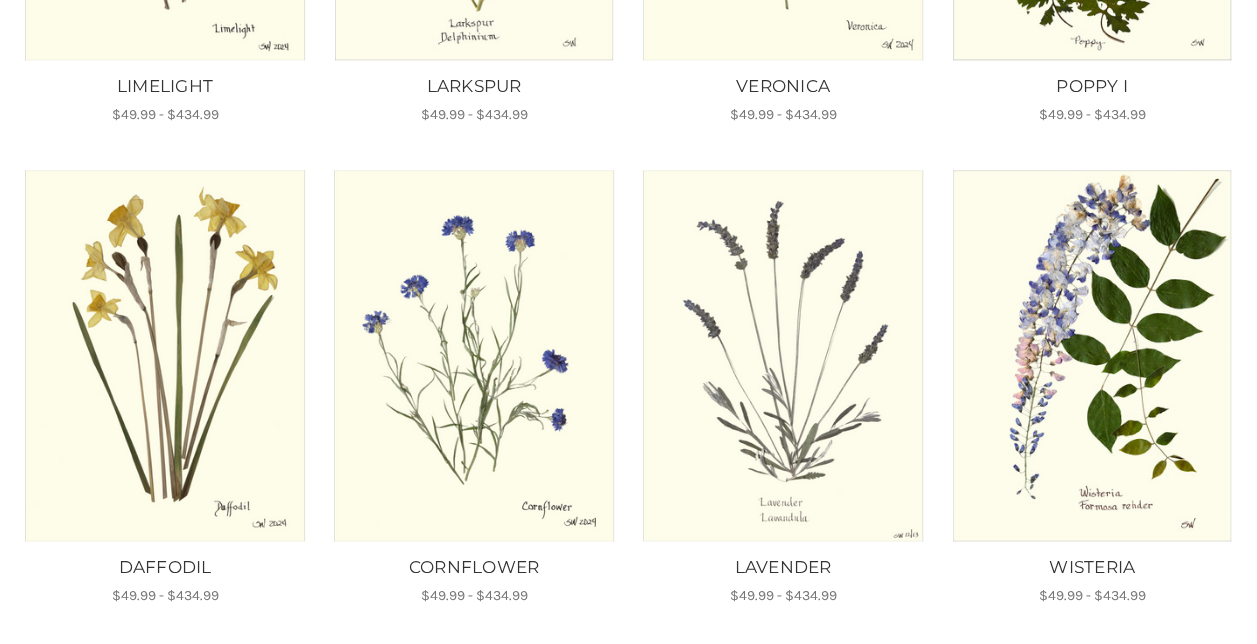 click on "2" at bounding box center [601, 681] 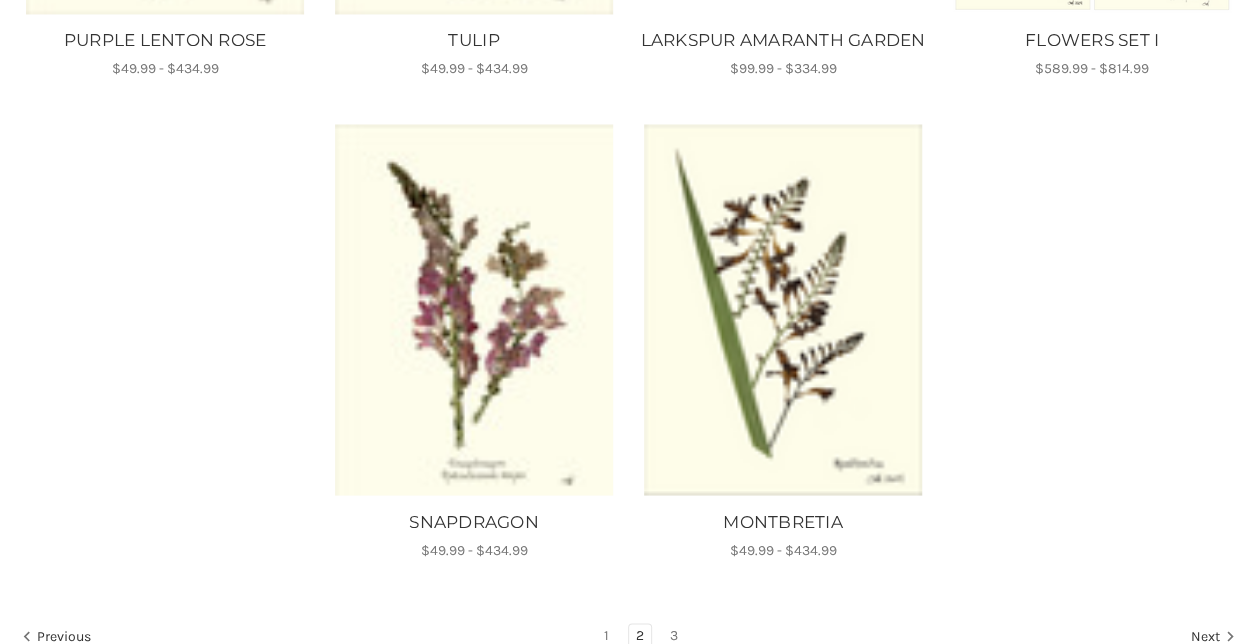 scroll, scrollTop: 1709, scrollLeft: 0, axis: vertical 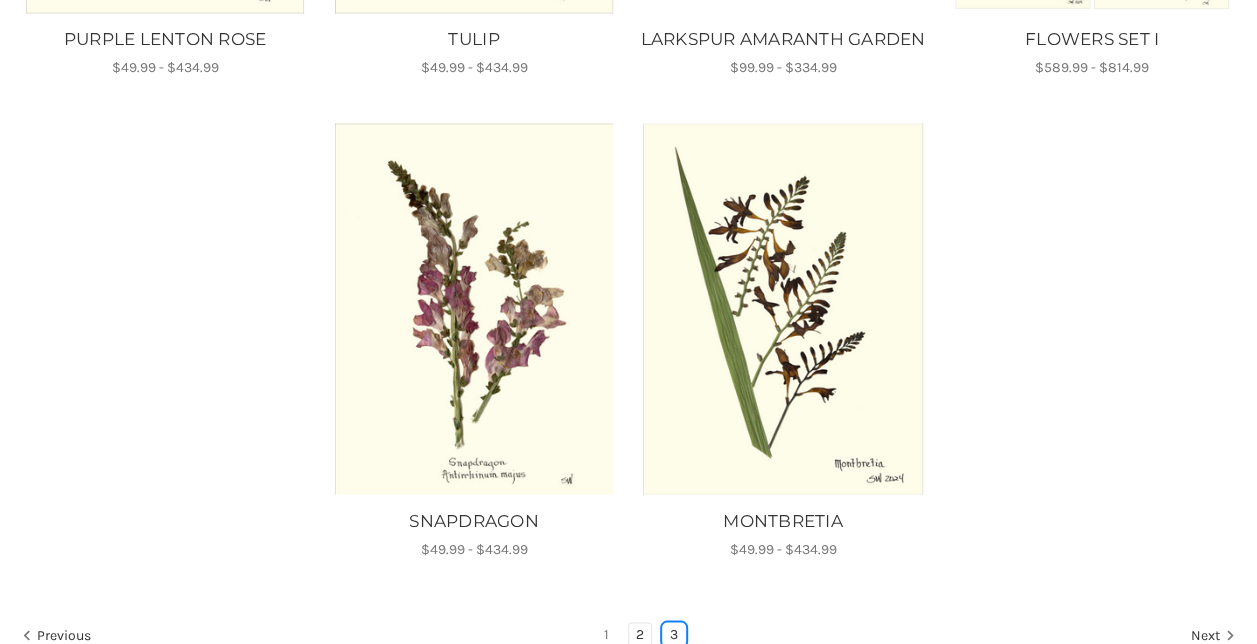 click on "3" at bounding box center (674, 634) 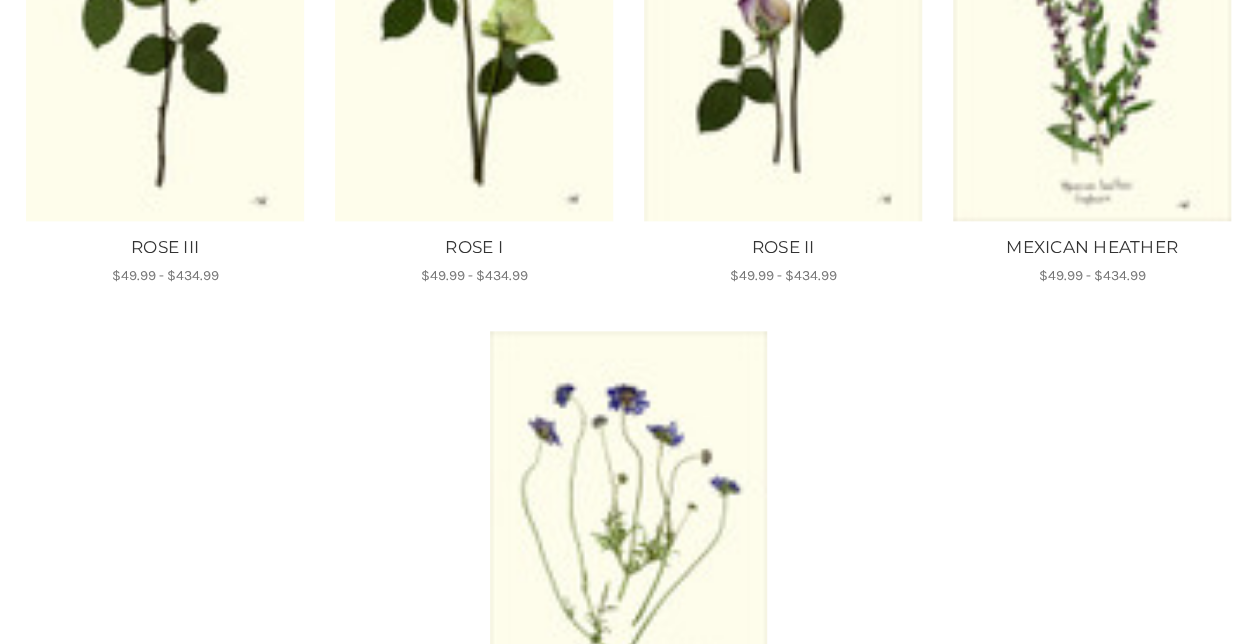 scroll, scrollTop: 1293, scrollLeft: 0, axis: vertical 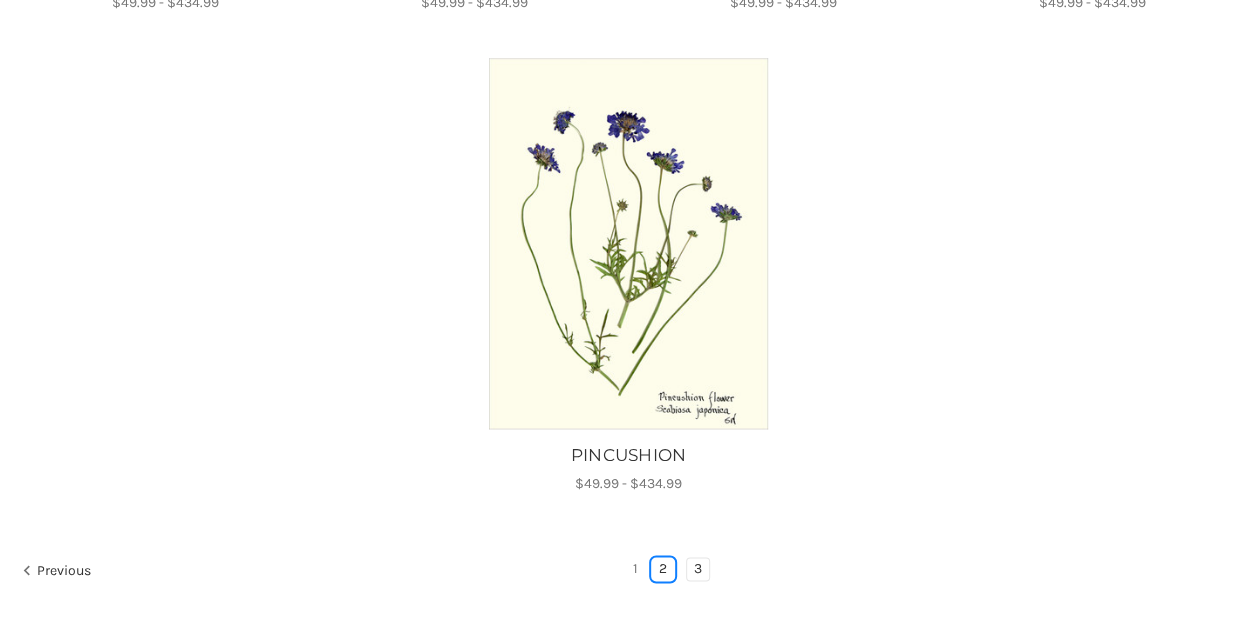 click on "2" at bounding box center [663, 569] 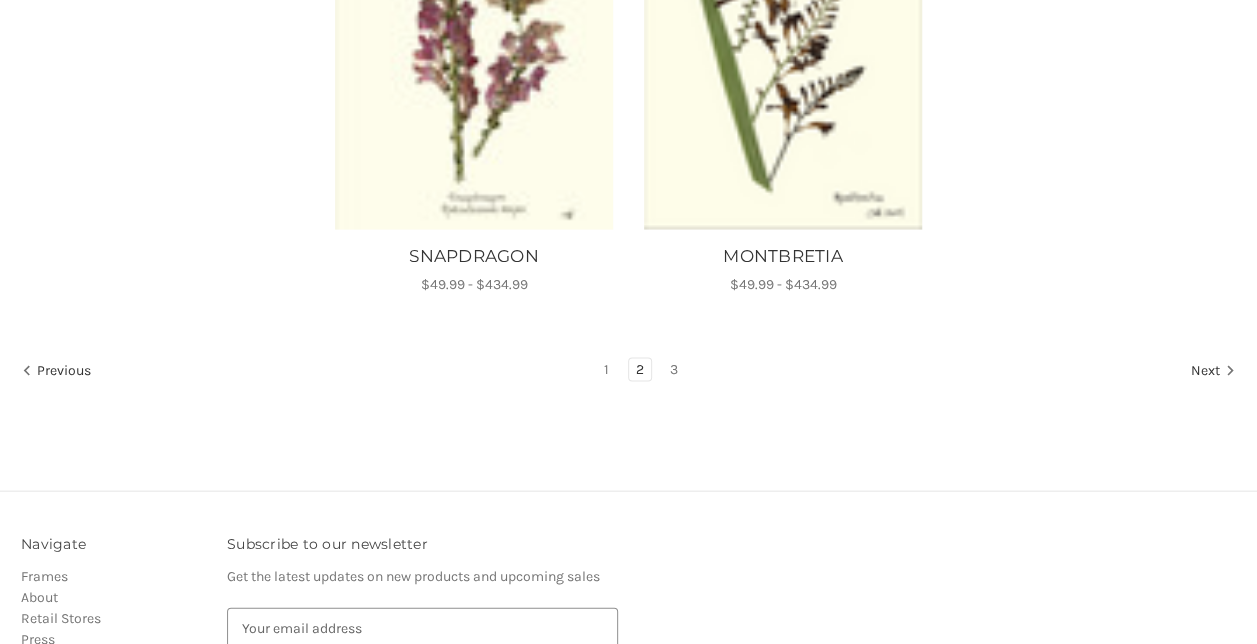 scroll, scrollTop: 1985, scrollLeft: 0, axis: vertical 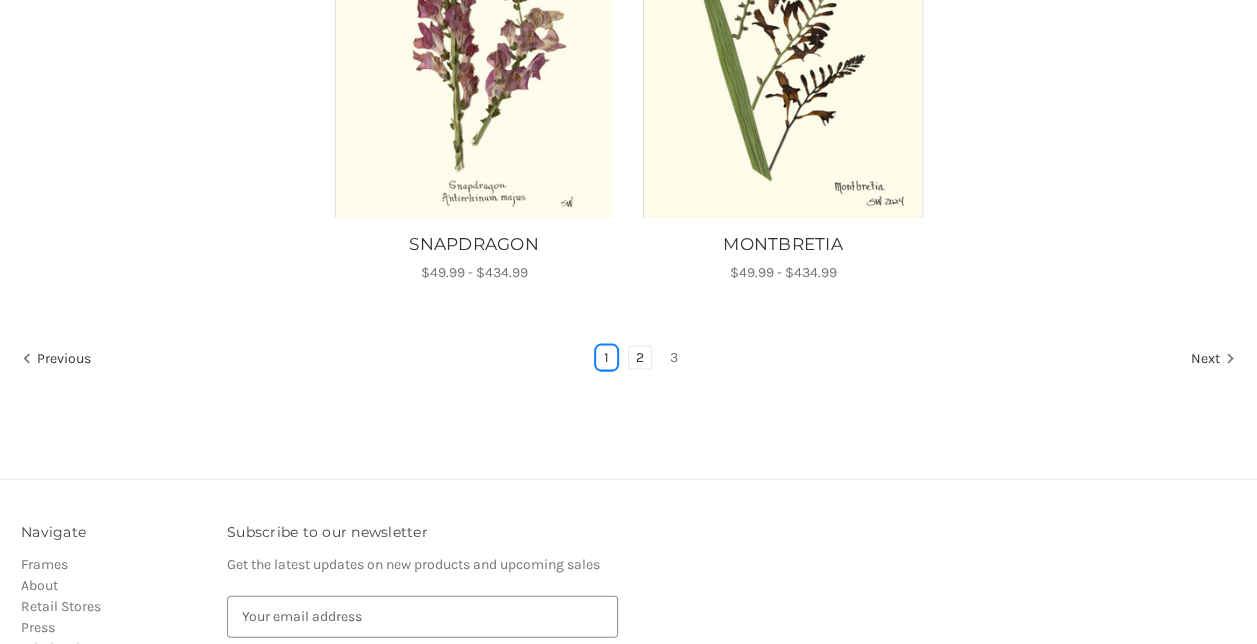 click on "1" at bounding box center [606, 358] 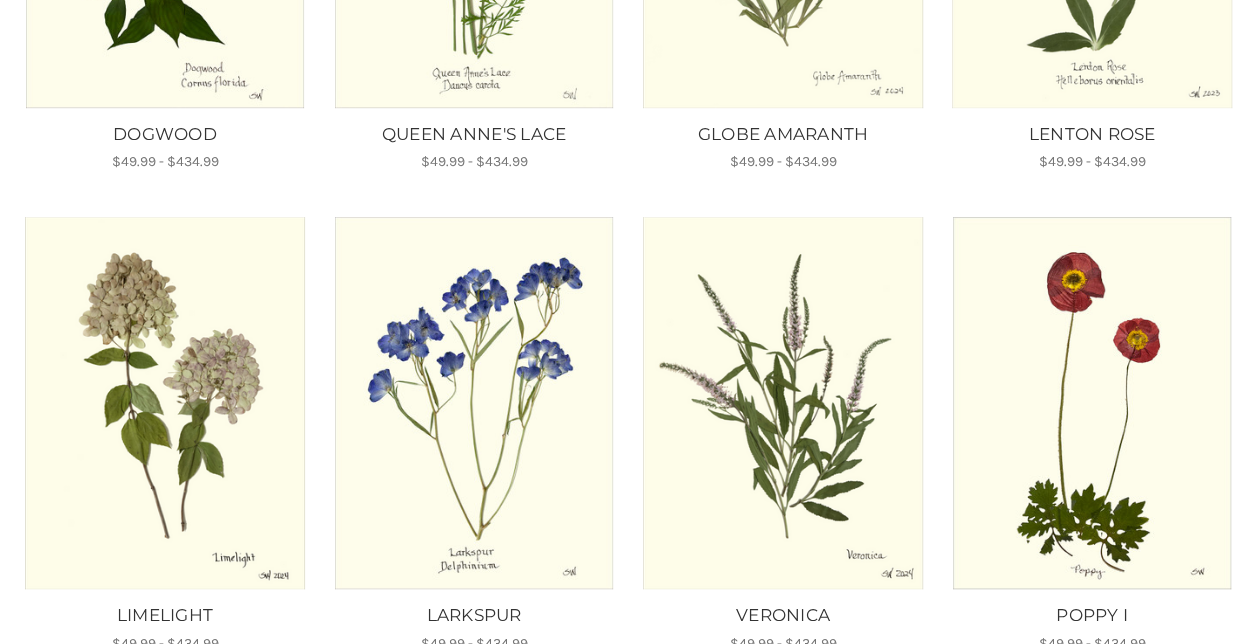 scroll, scrollTop: 0, scrollLeft: 0, axis: both 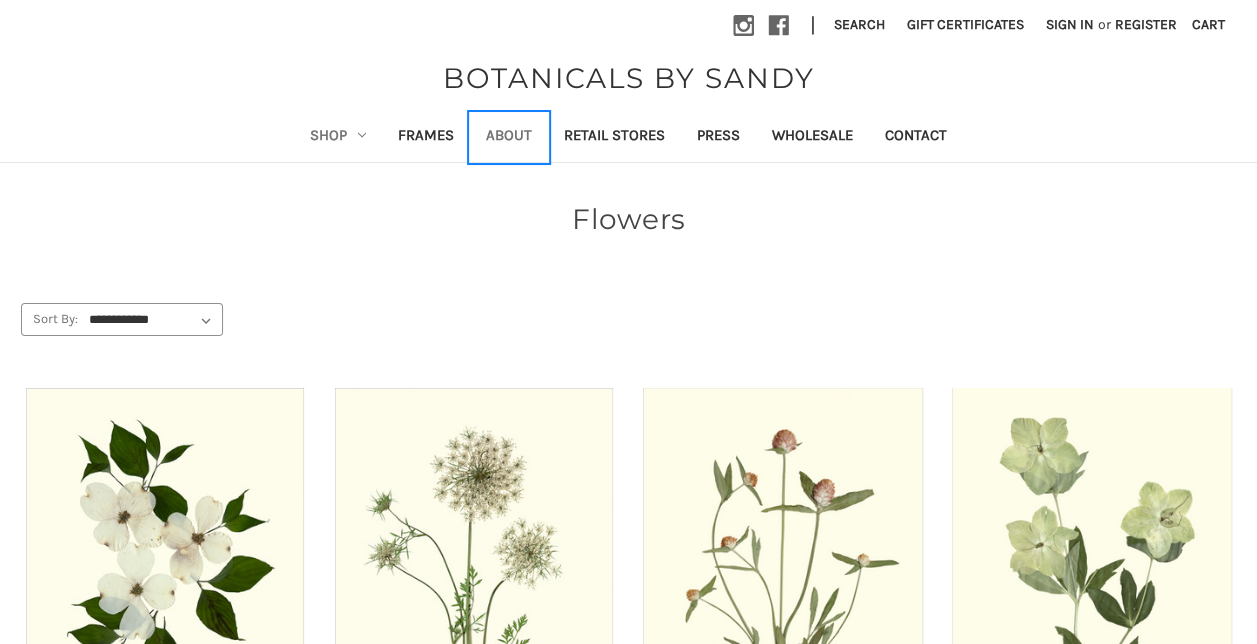 click on "About" at bounding box center [509, 137] 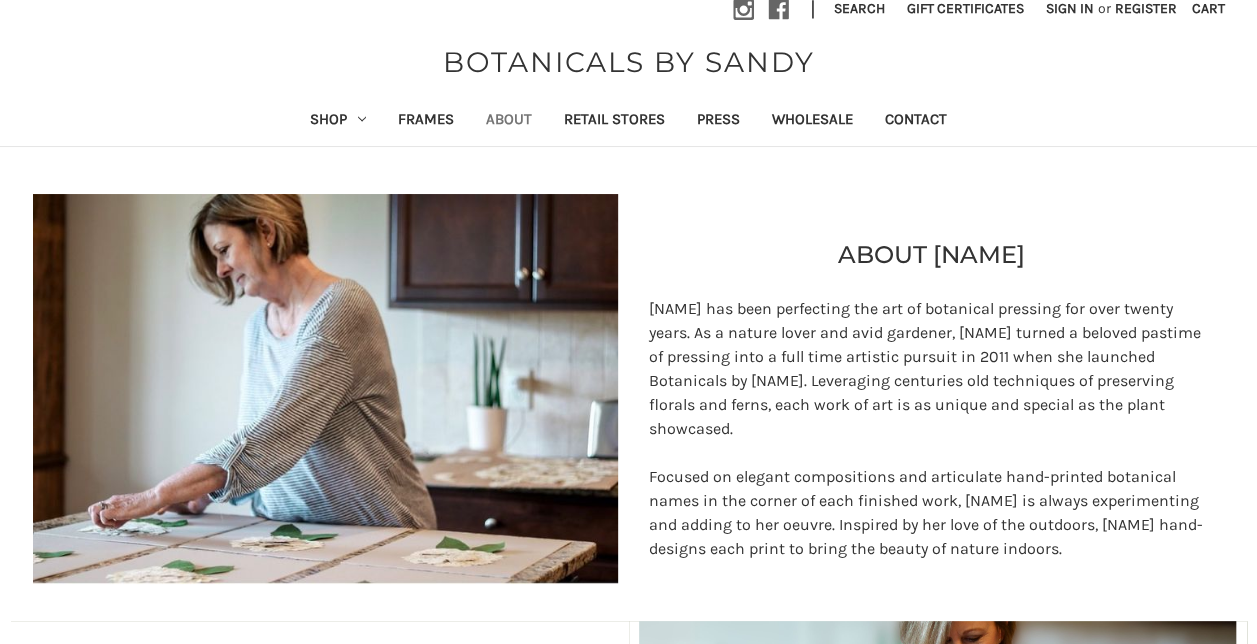 scroll, scrollTop: 14, scrollLeft: 0, axis: vertical 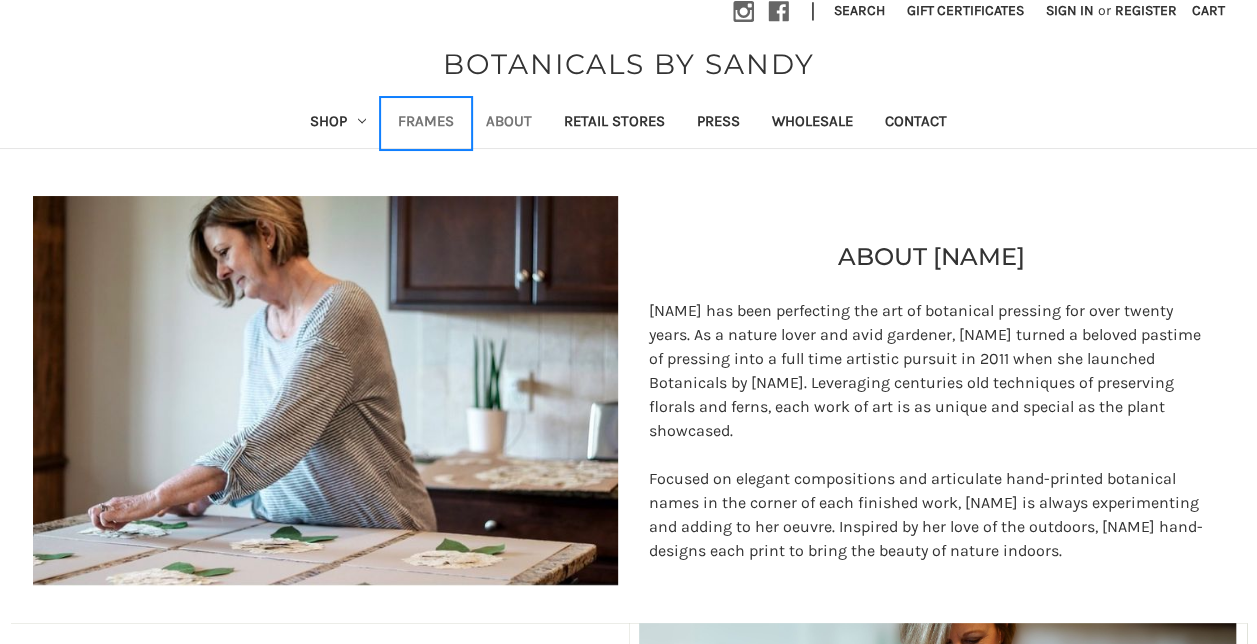 click on "Frames" at bounding box center (426, 123) 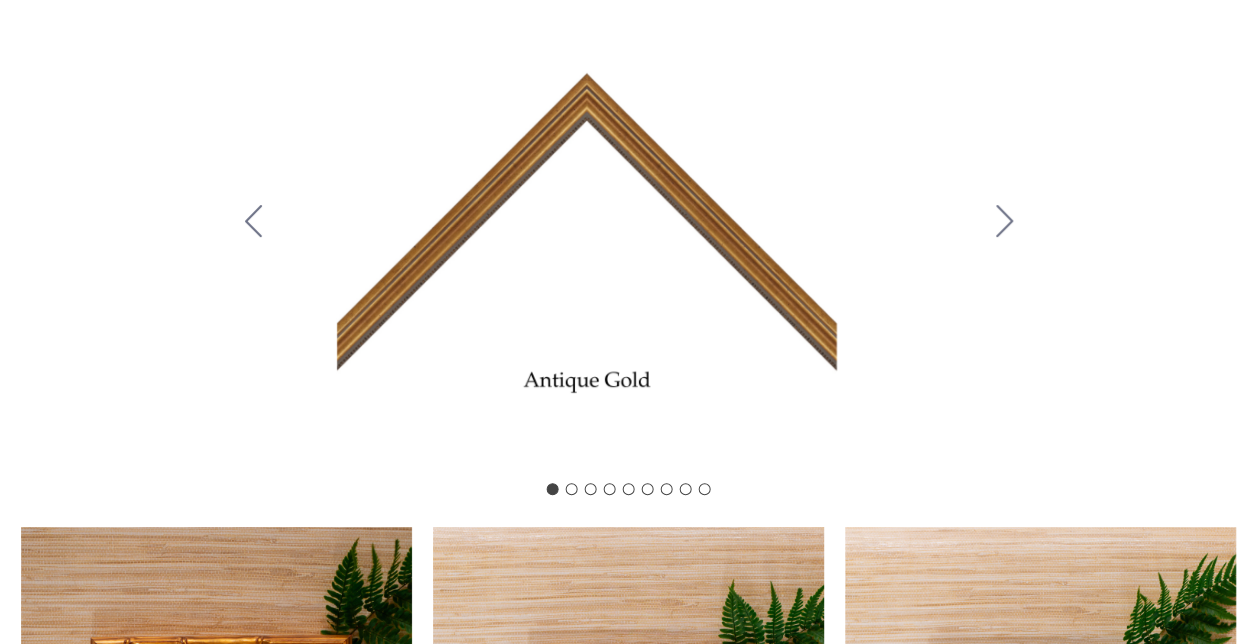 scroll, scrollTop: 0, scrollLeft: 0, axis: both 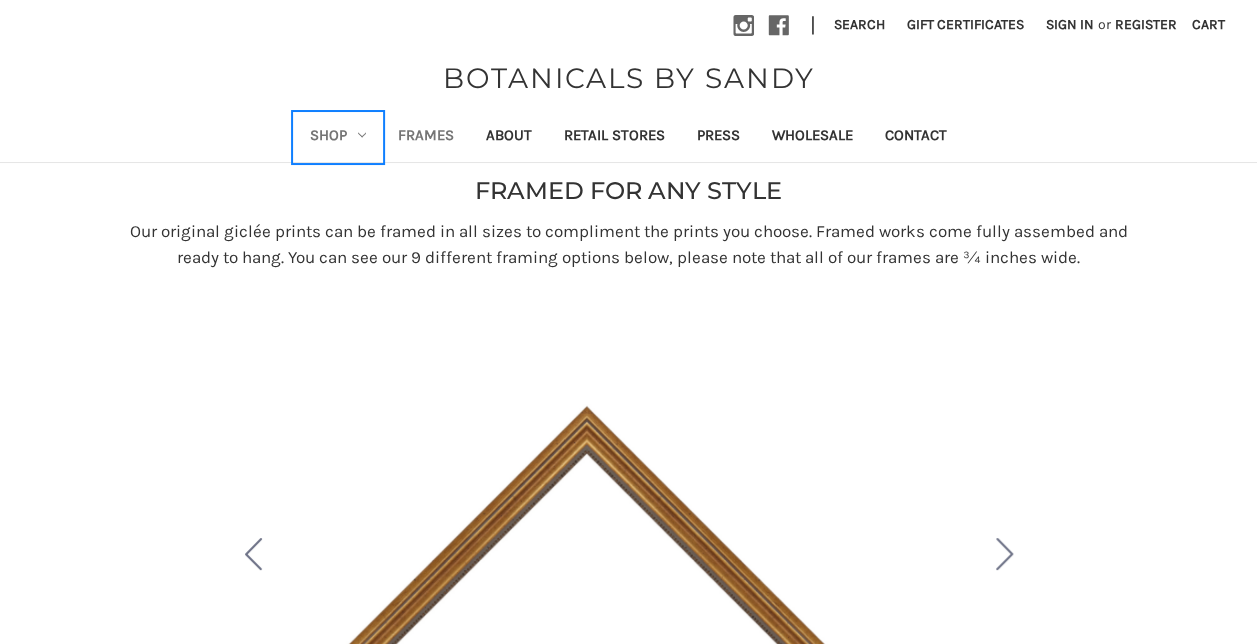 click on "Shop" at bounding box center (338, 137) 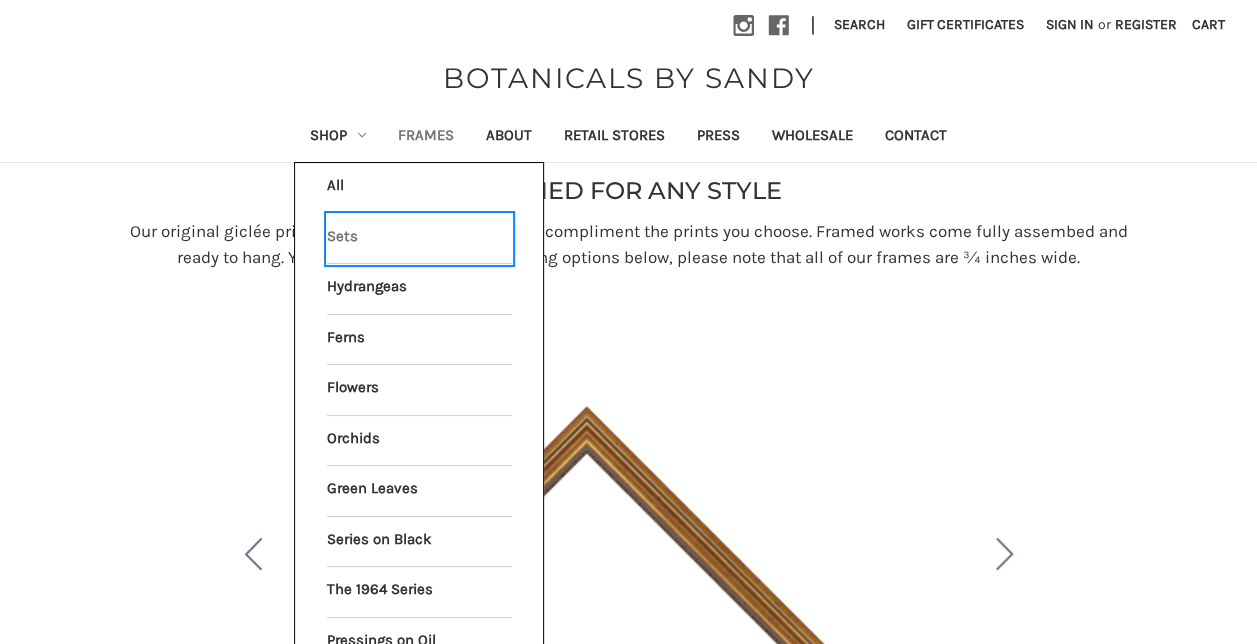 click on "Sets" at bounding box center (419, 239) 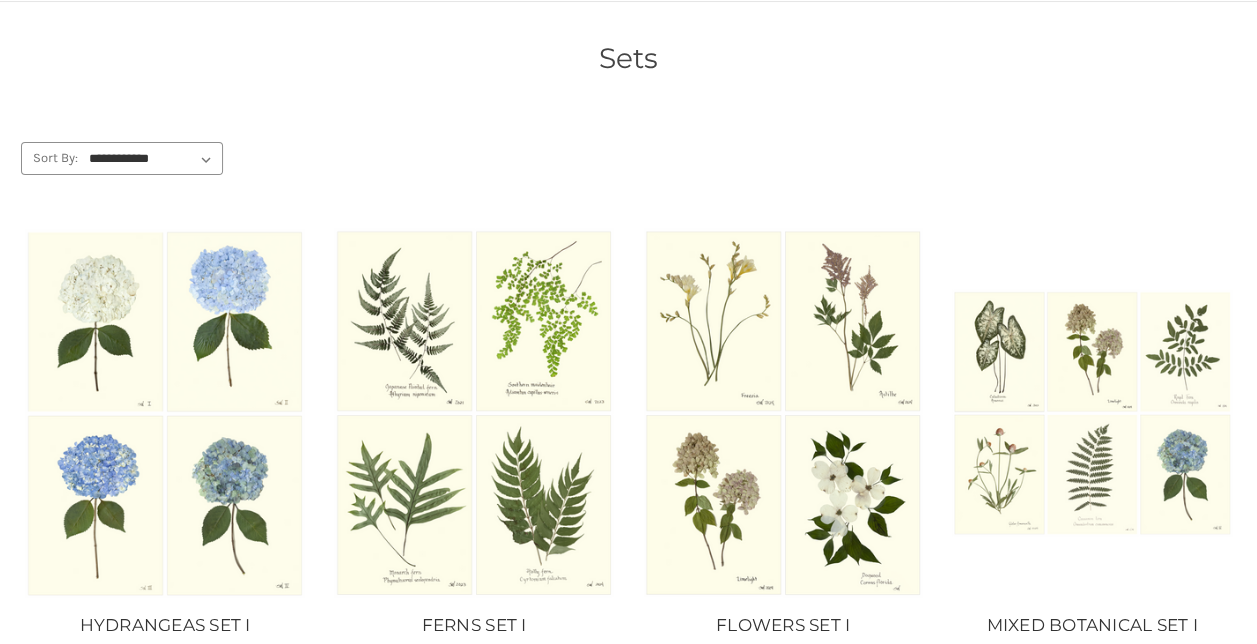 scroll, scrollTop: 0, scrollLeft: 0, axis: both 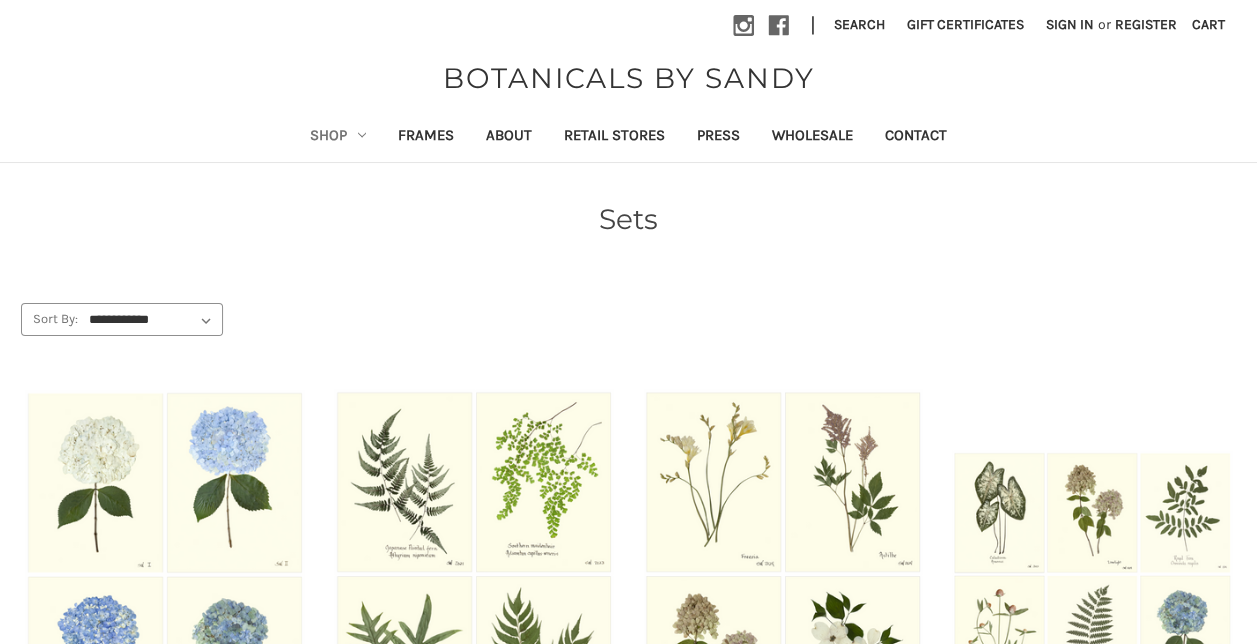 click on "Sets" at bounding box center [628, 219] 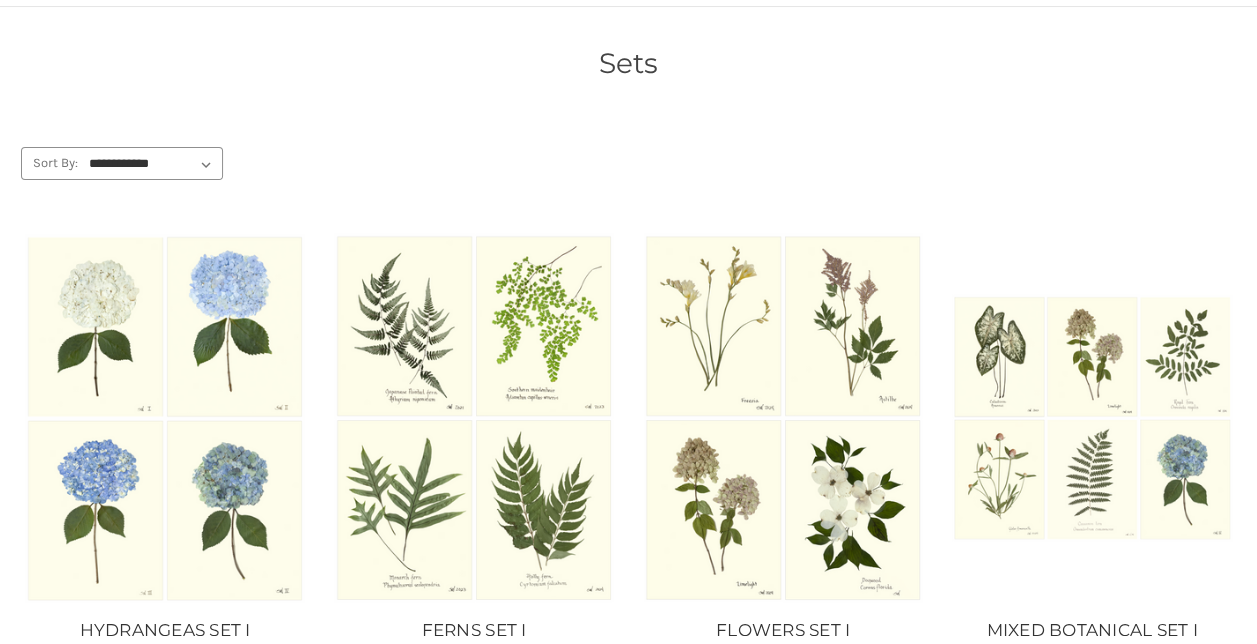 scroll, scrollTop: 0, scrollLeft: 0, axis: both 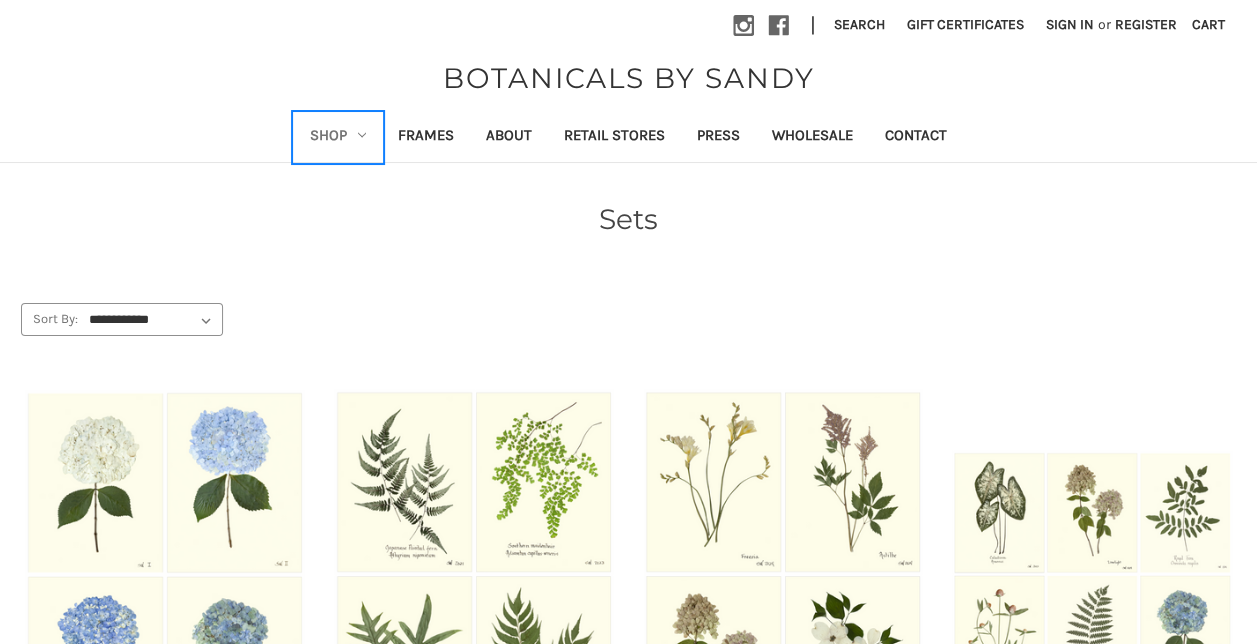 click on "Shop" at bounding box center [338, 137] 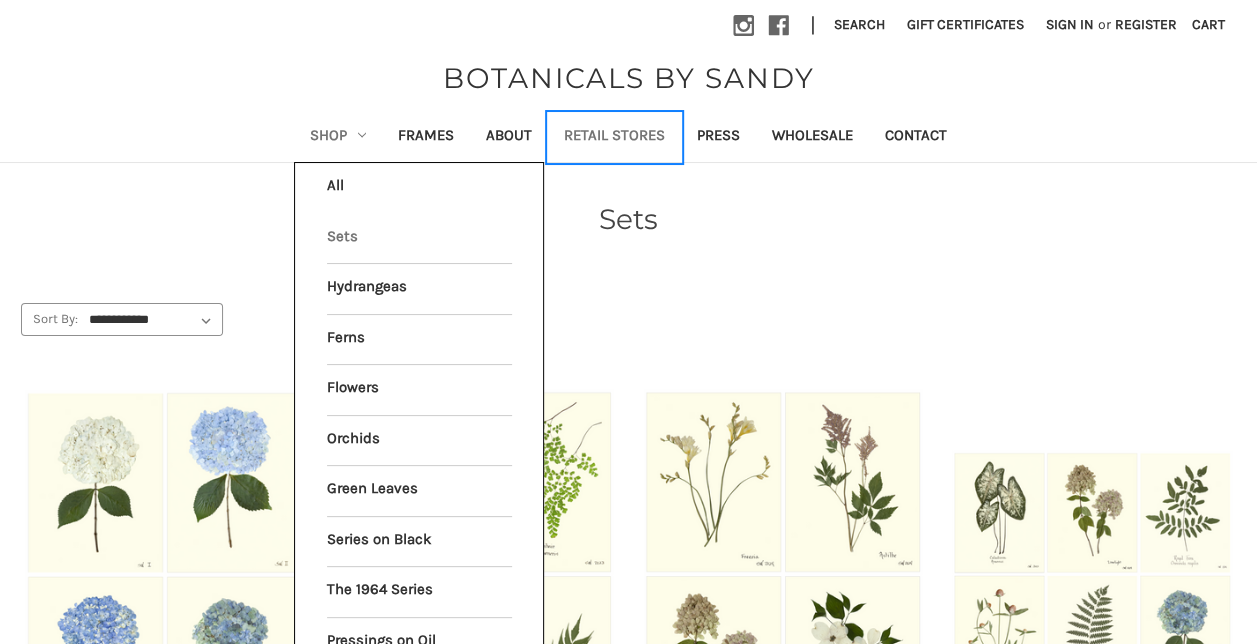 click on "Retail Stores" at bounding box center (614, 137) 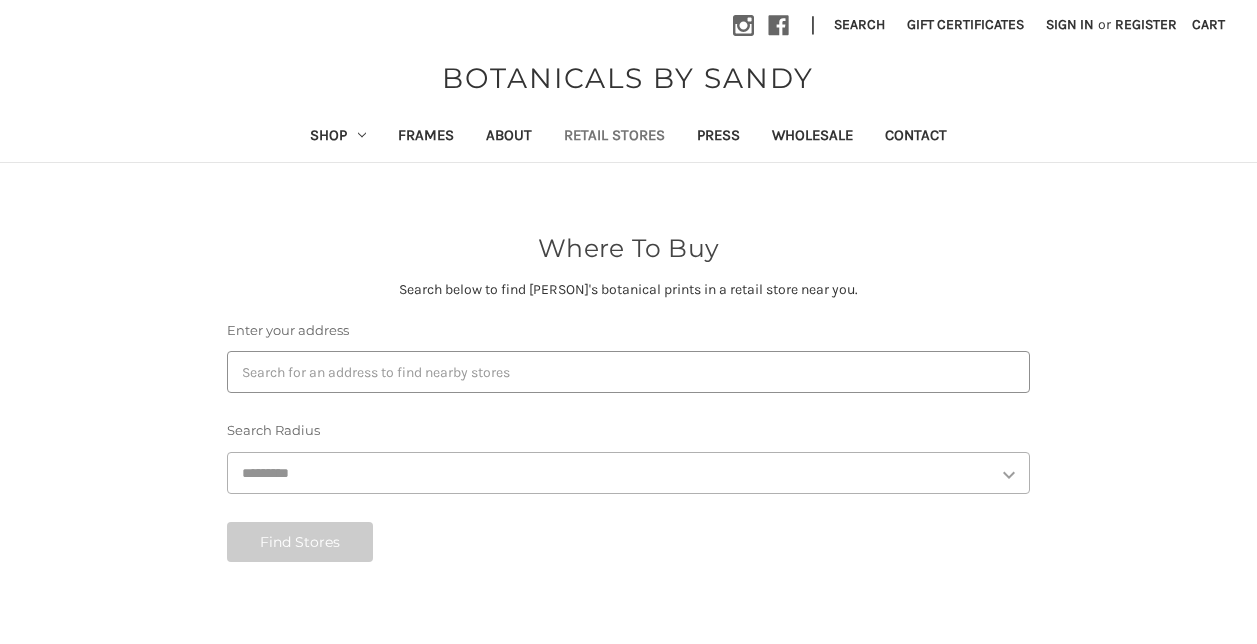 scroll, scrollTop: 0, scrollLeft: 0, axis: both 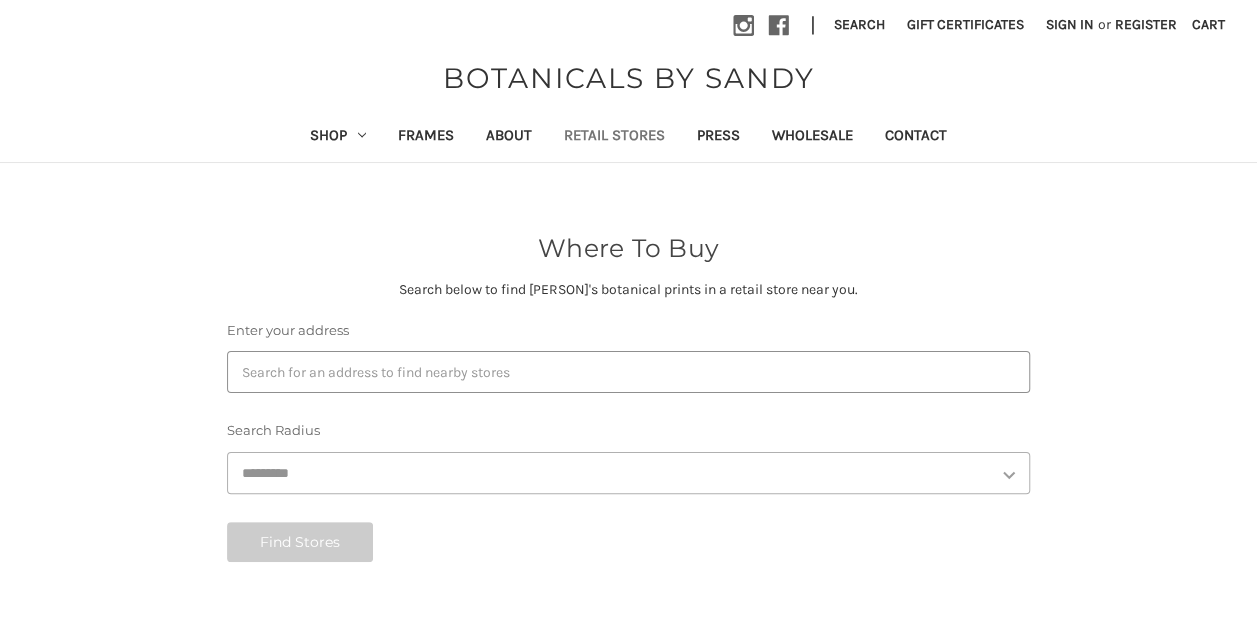 click on "Enter your address Search Radius ******* ******** ******** ******** ******** ********* ********* Find Stores" at bounding box center (628, 448) 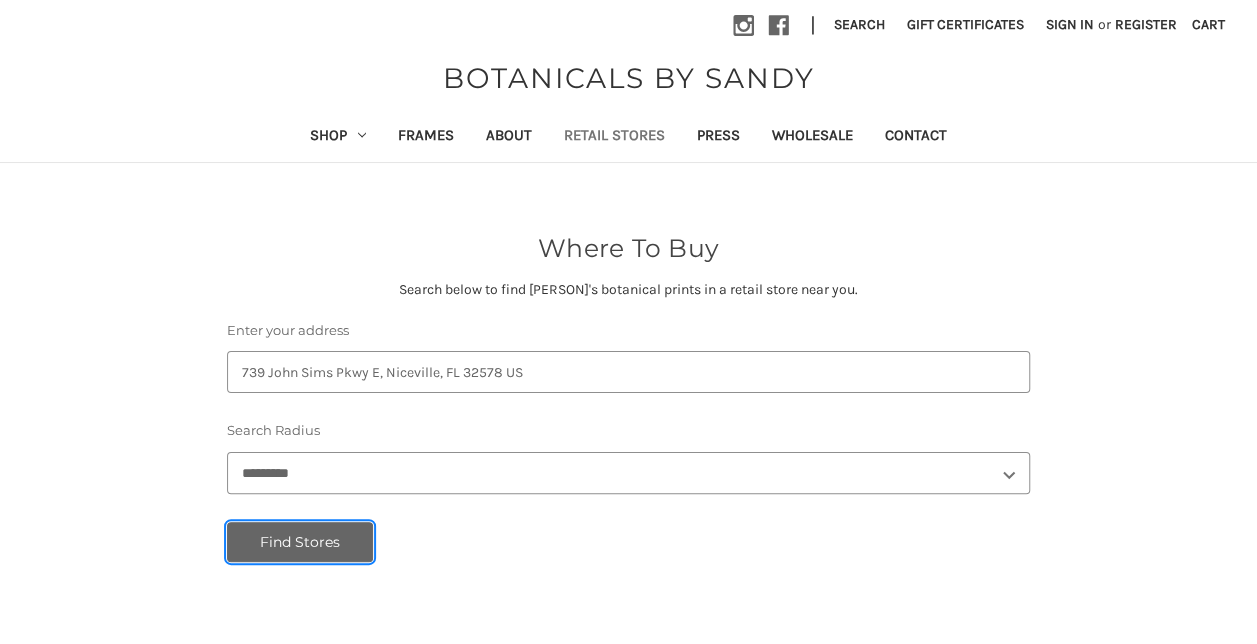 click on "Find Stores" at bounding box center (300, 542) 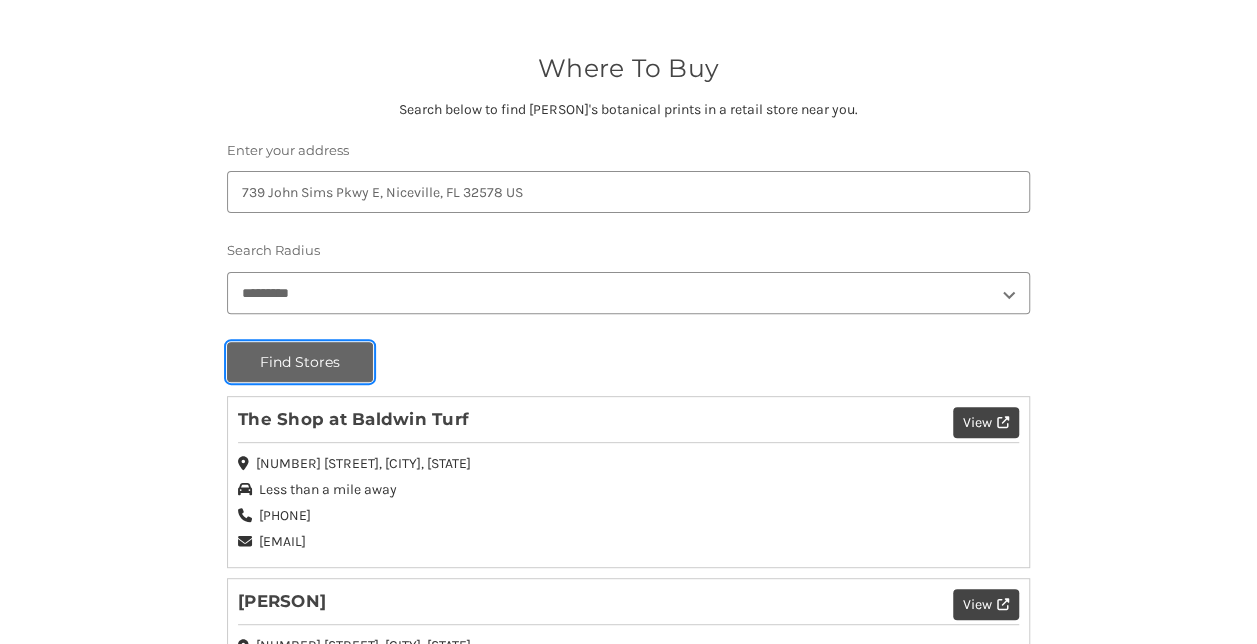 scroll, scrollTop: 181, scrollLeft: 0, axis: vertical 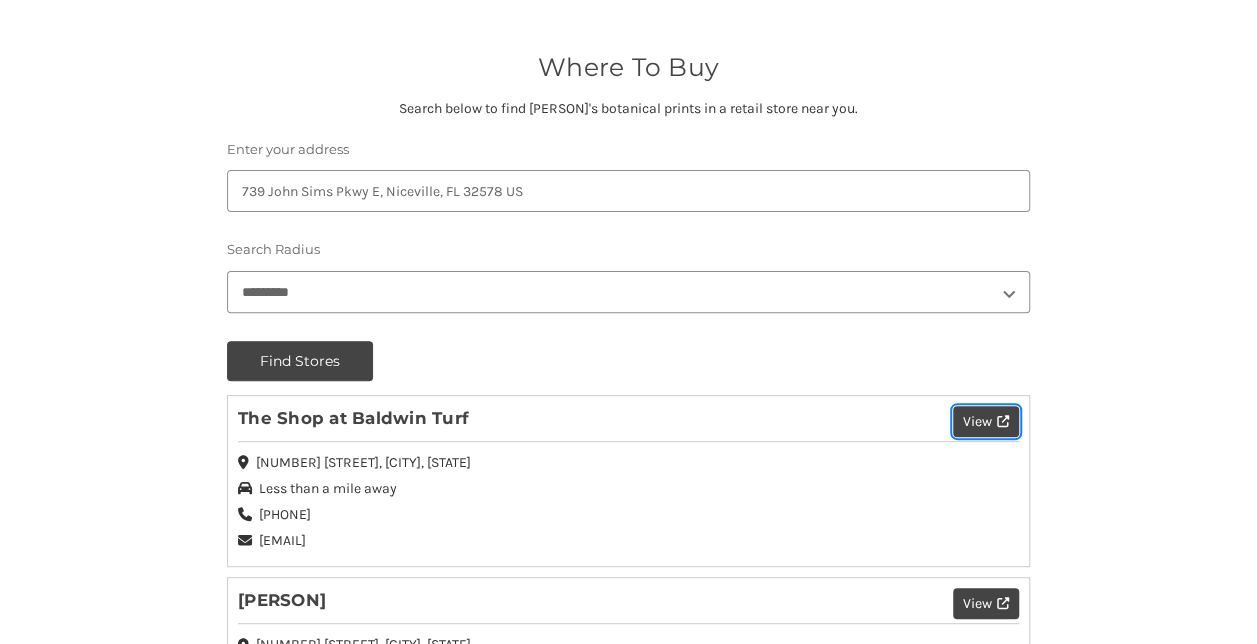 click at bounding box center (1003, 421) 